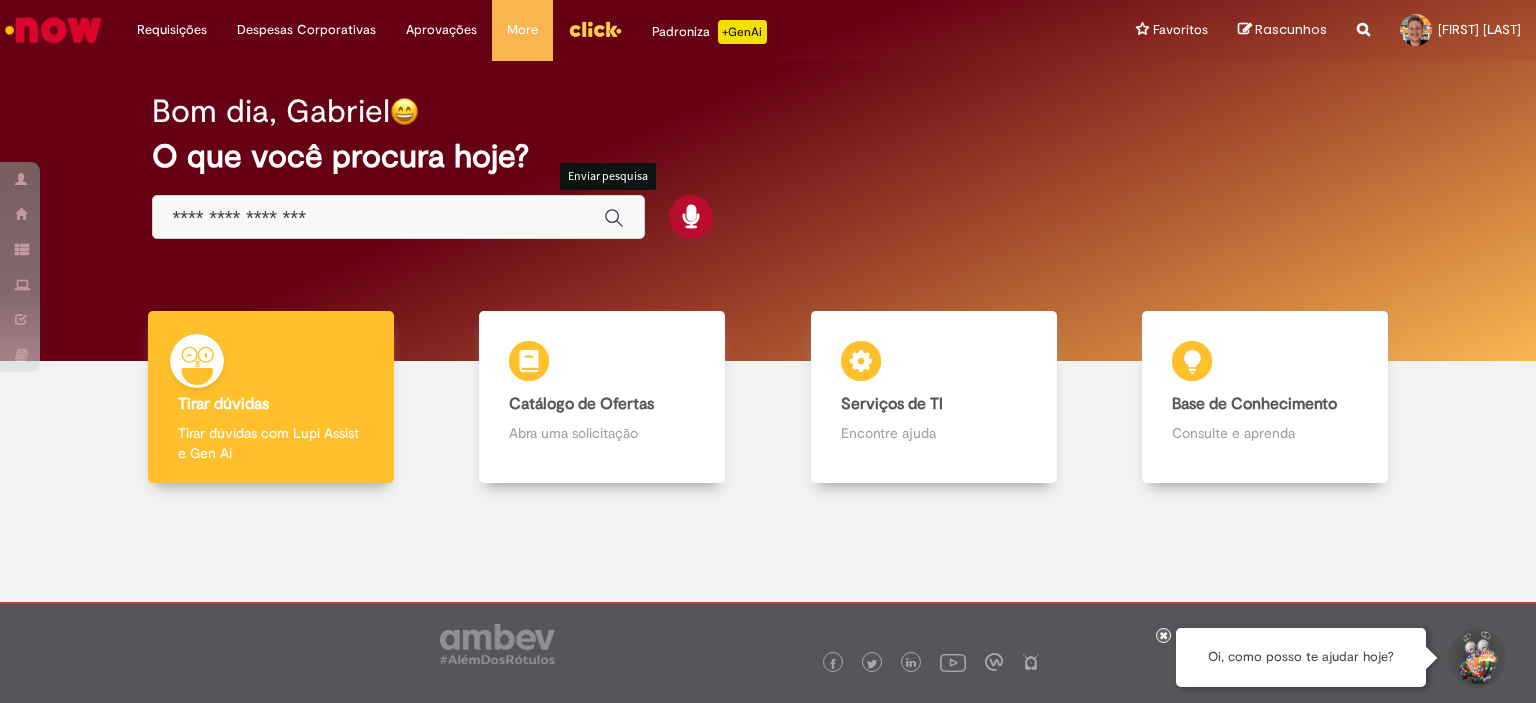 scroll, scrollTop: 0, scrollLeft: 0, axis: both 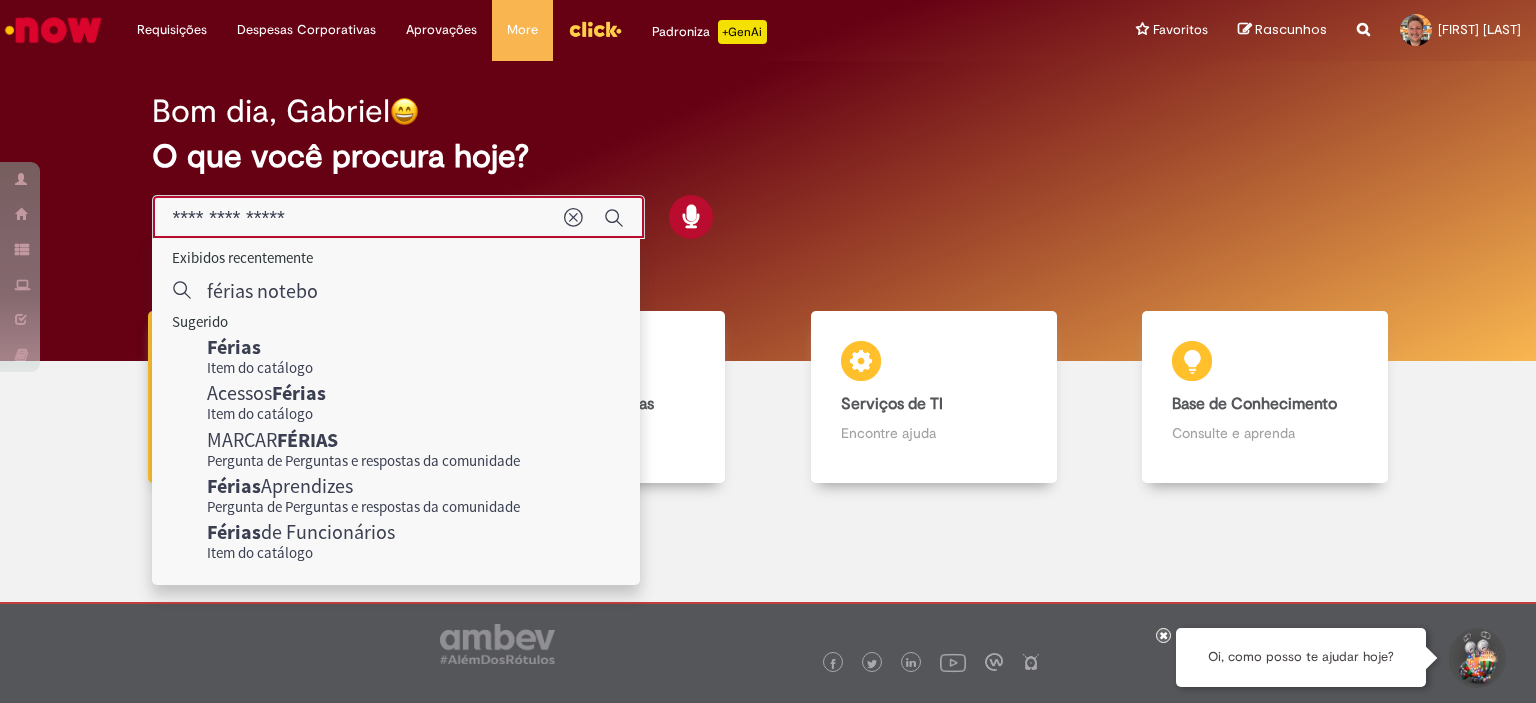type on "**********" 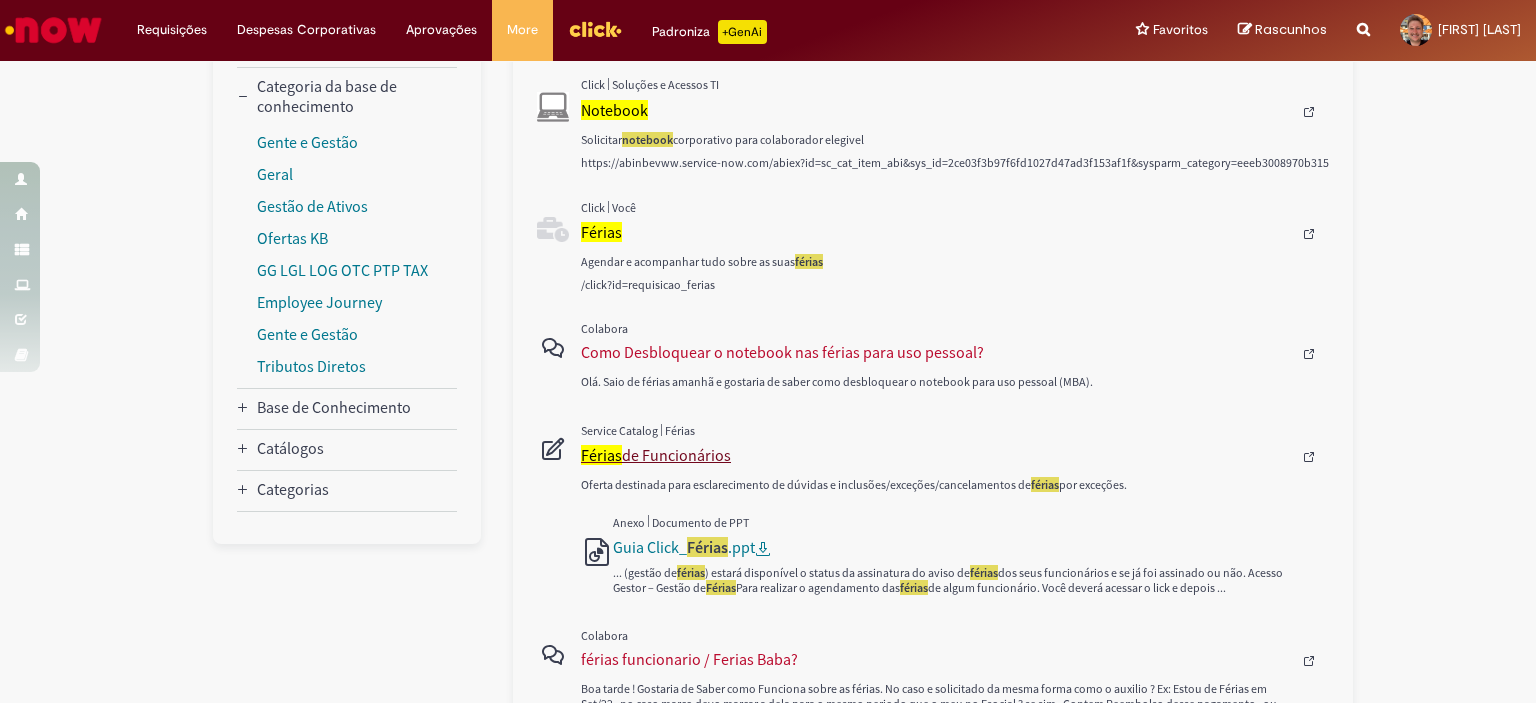 scroll, scrollTop: 400, scrollLeft: 0, axis: vertical 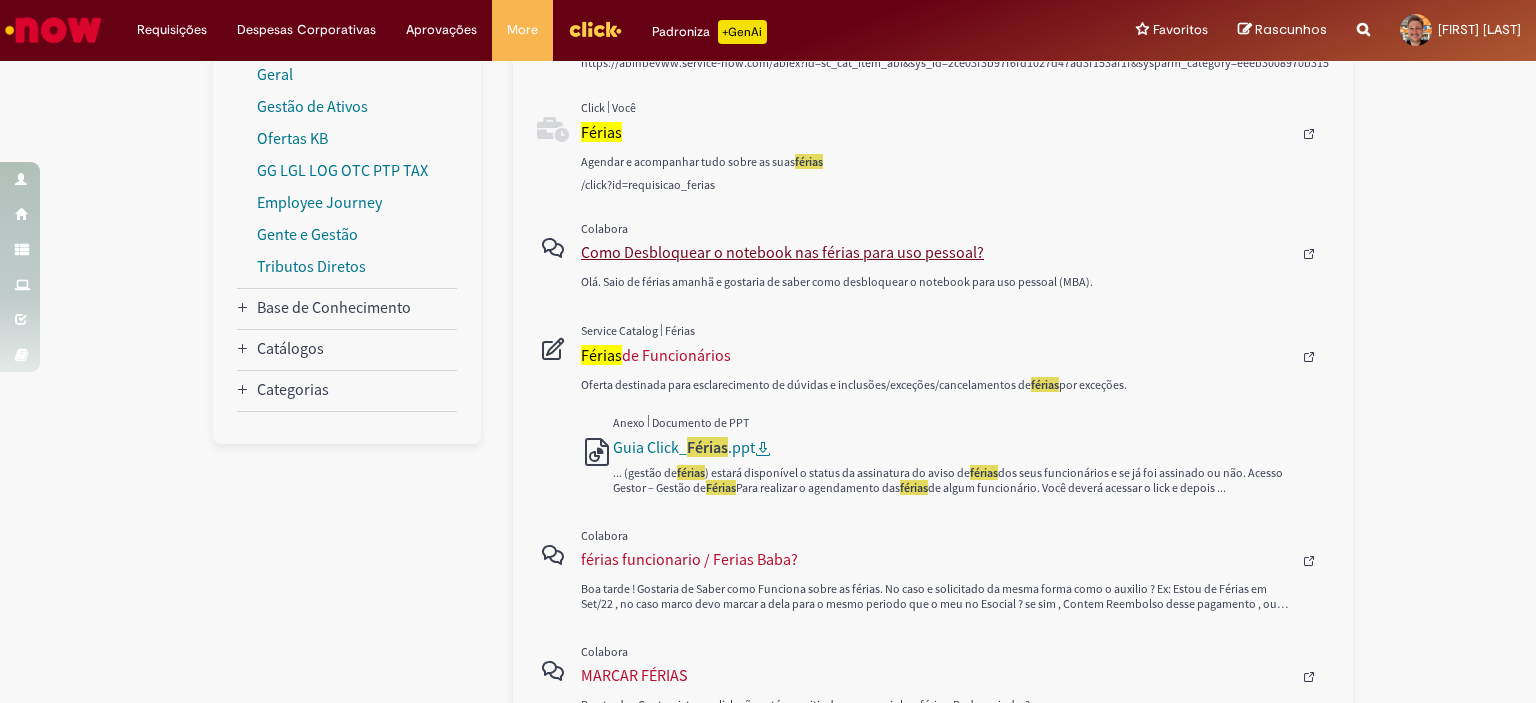 click on "Como Desbloquear o notebook nas férias para uso pessoal?" at bounding box center [936, 252] 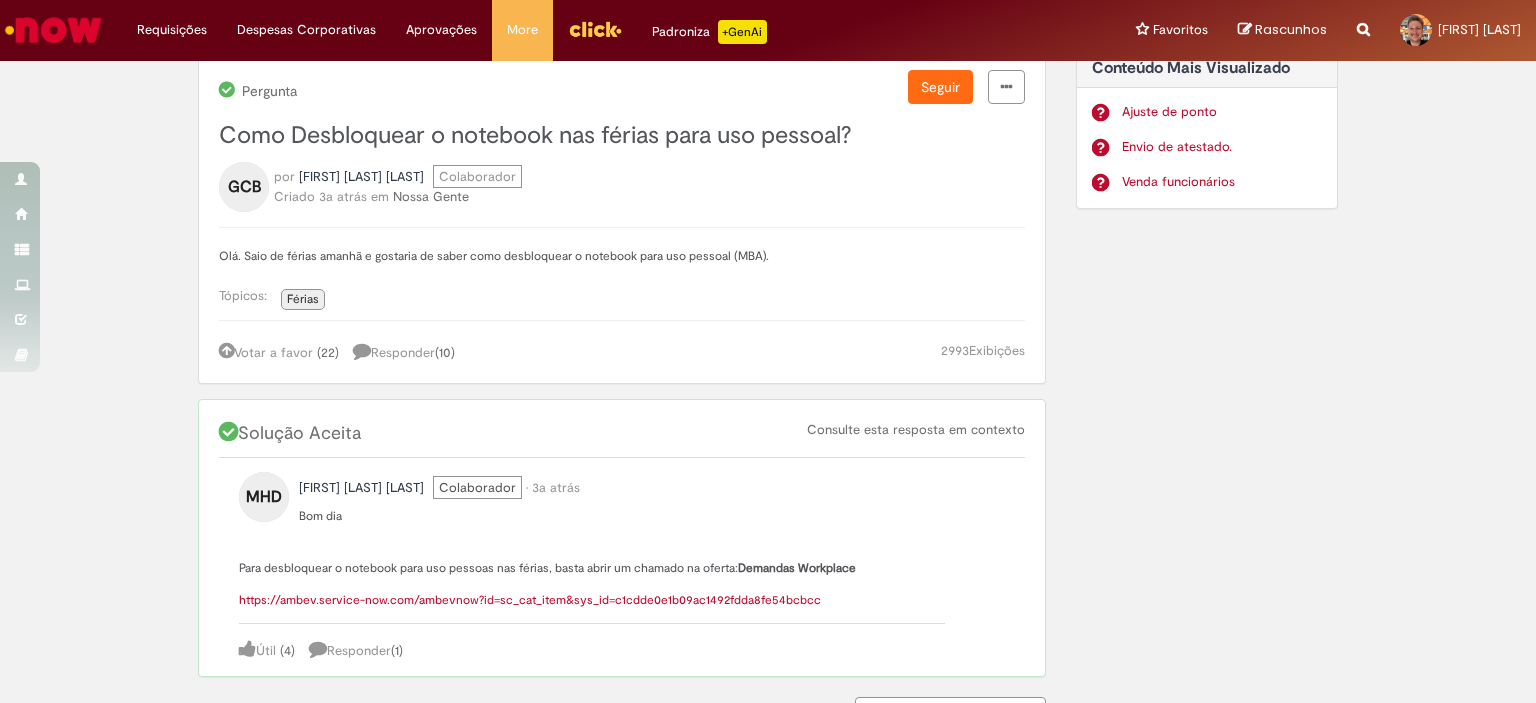 scroll, scrollTop: 100, scrollLeft: 0, axis: vertical 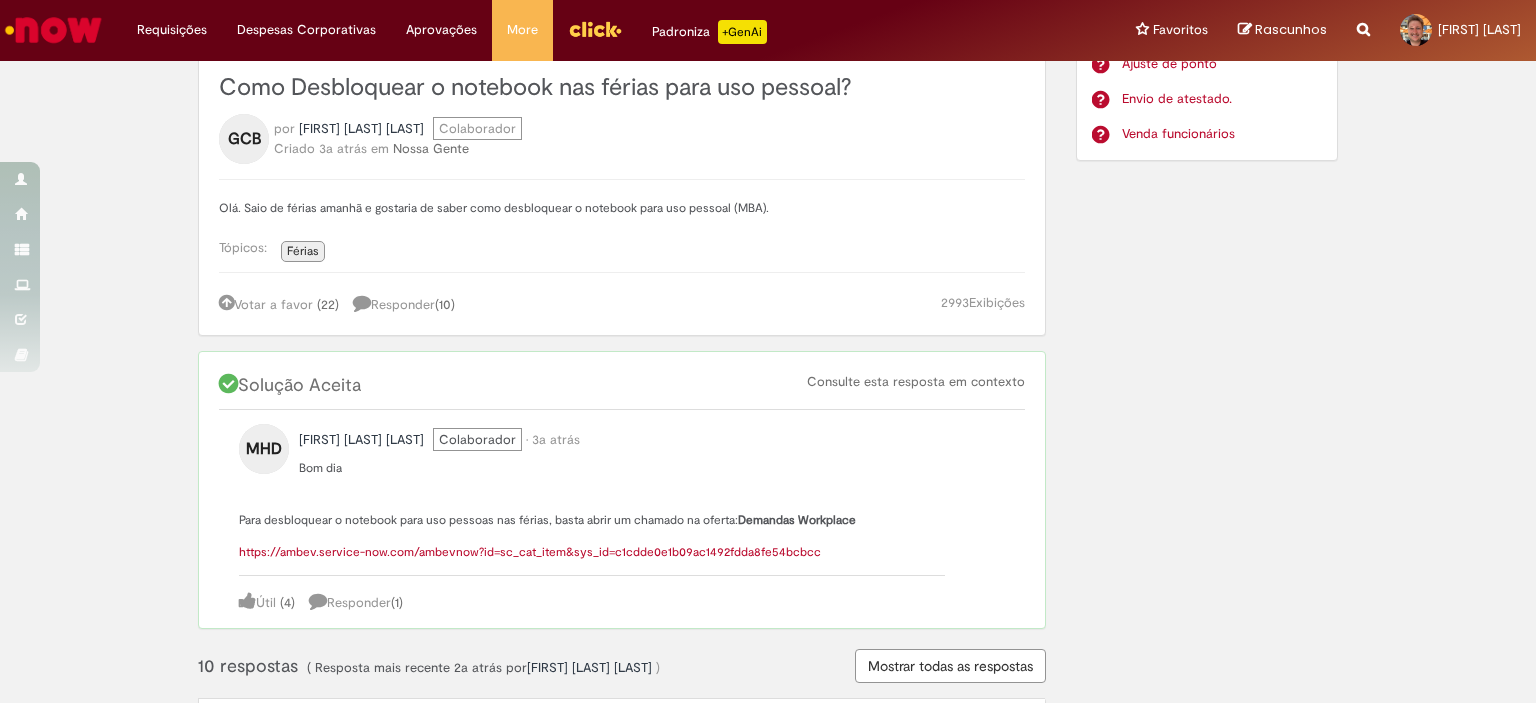 click on "https://ambev.service-now.com/ambevnow?id=sc_cat_item&sys_id=c1cdde0e1b09ac1492fdda8fe54bcbcc" at bounding box center (530, 552) 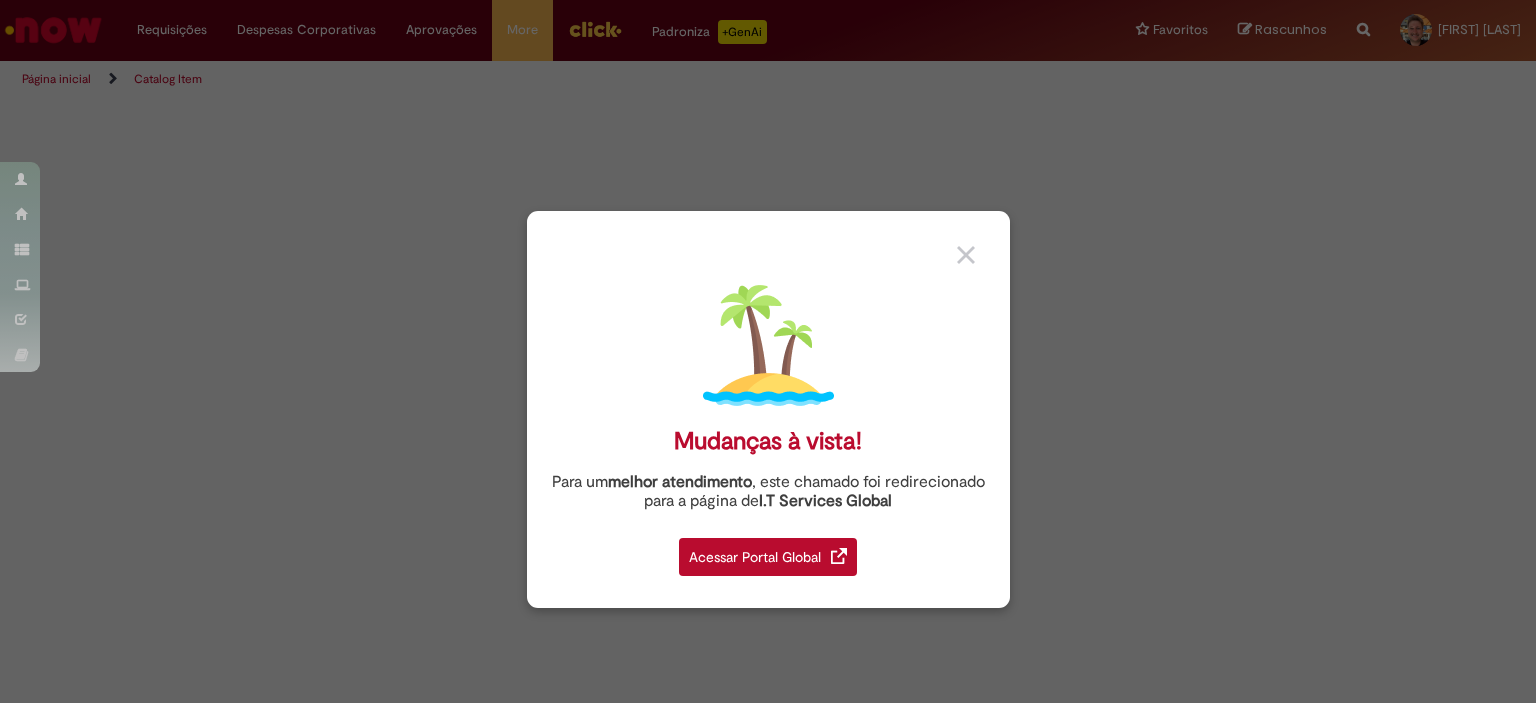 scroll, scrollTop: 0, scrollLeft: 0, axis: both 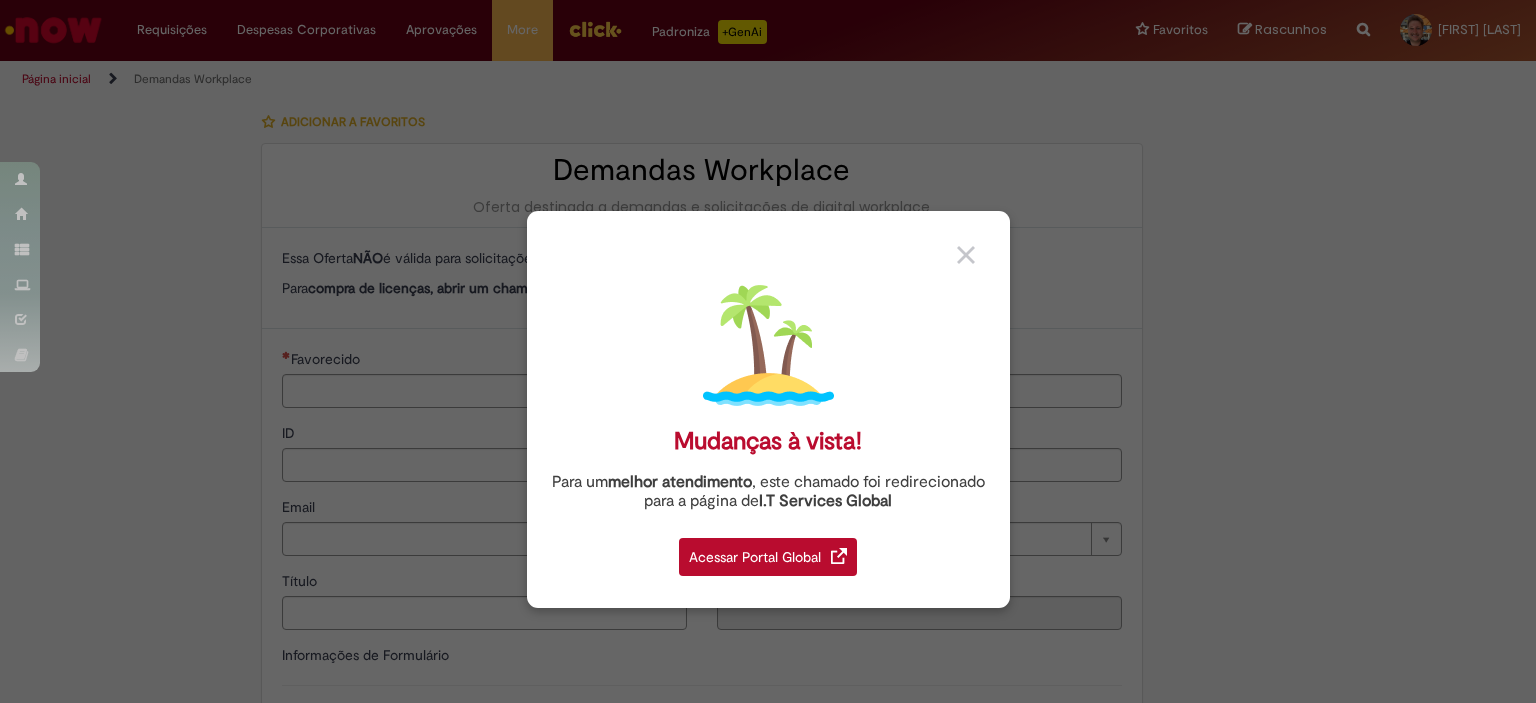 type on "********" 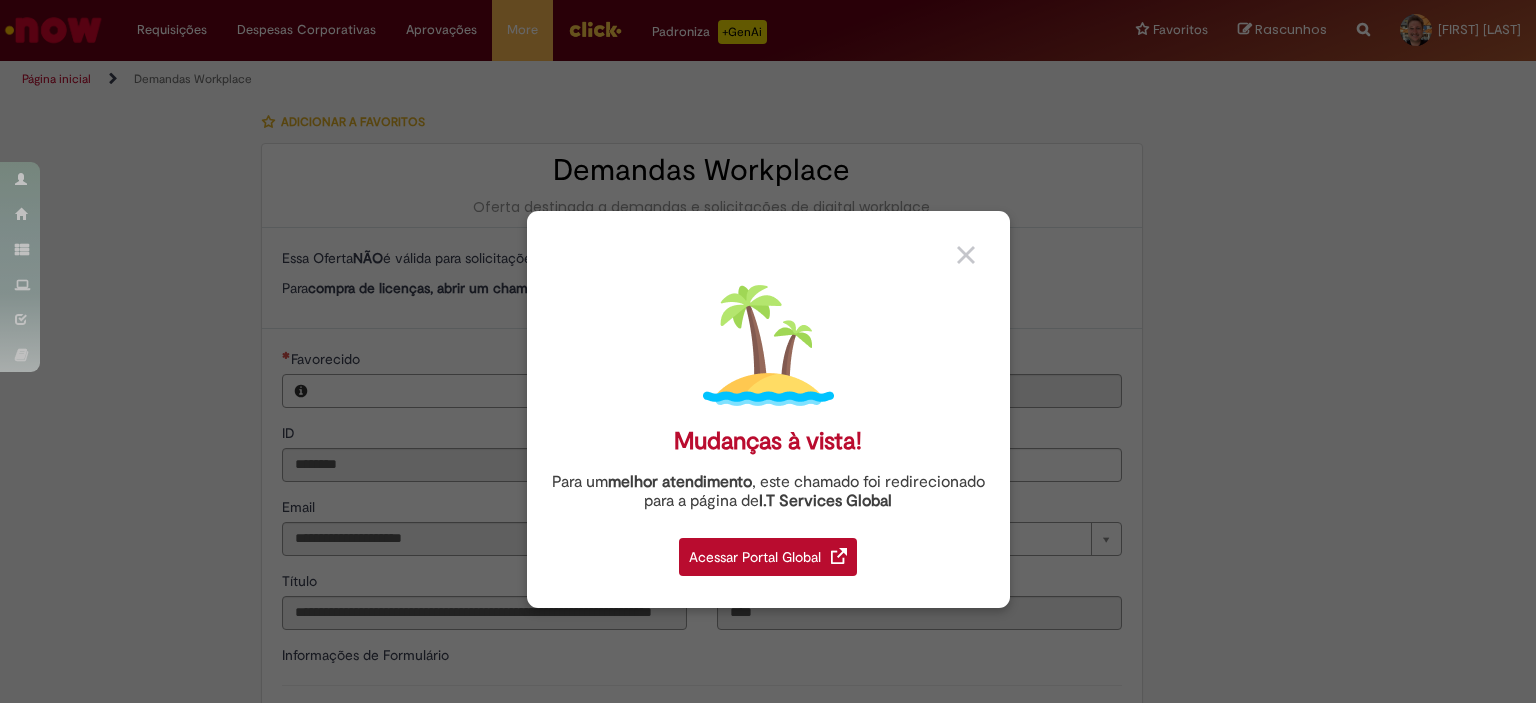 type on "**********" 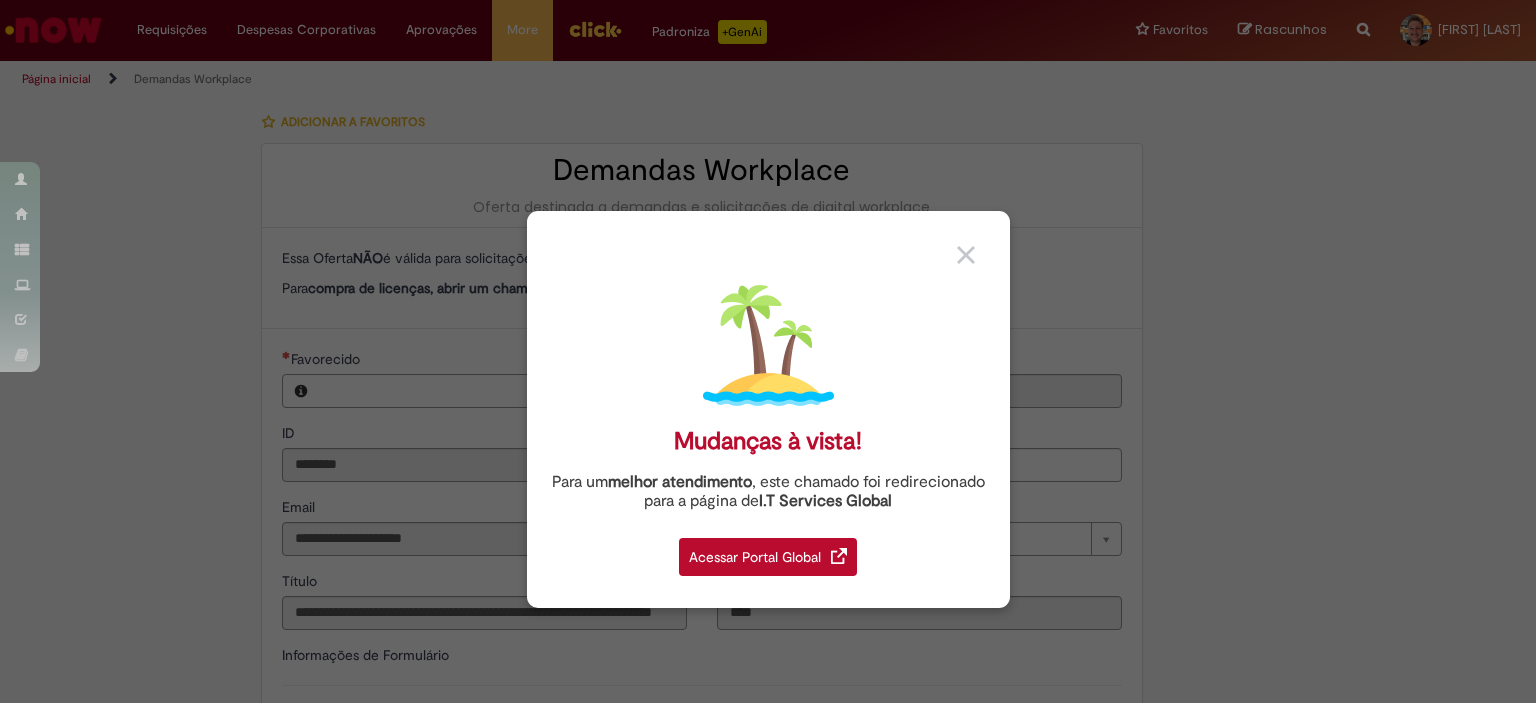 type on "**********" 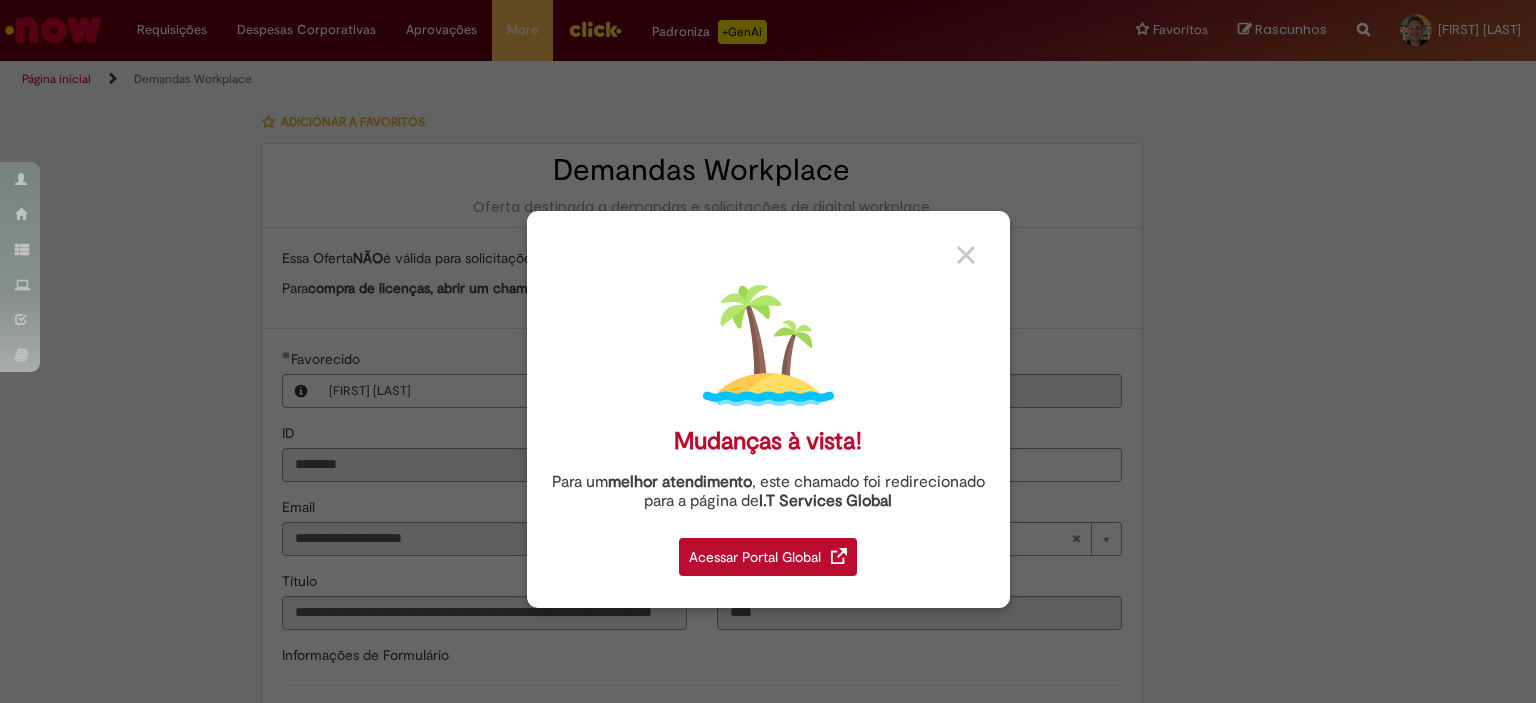 click on "Acessar Portal Global" at bounding box center (768, 557) 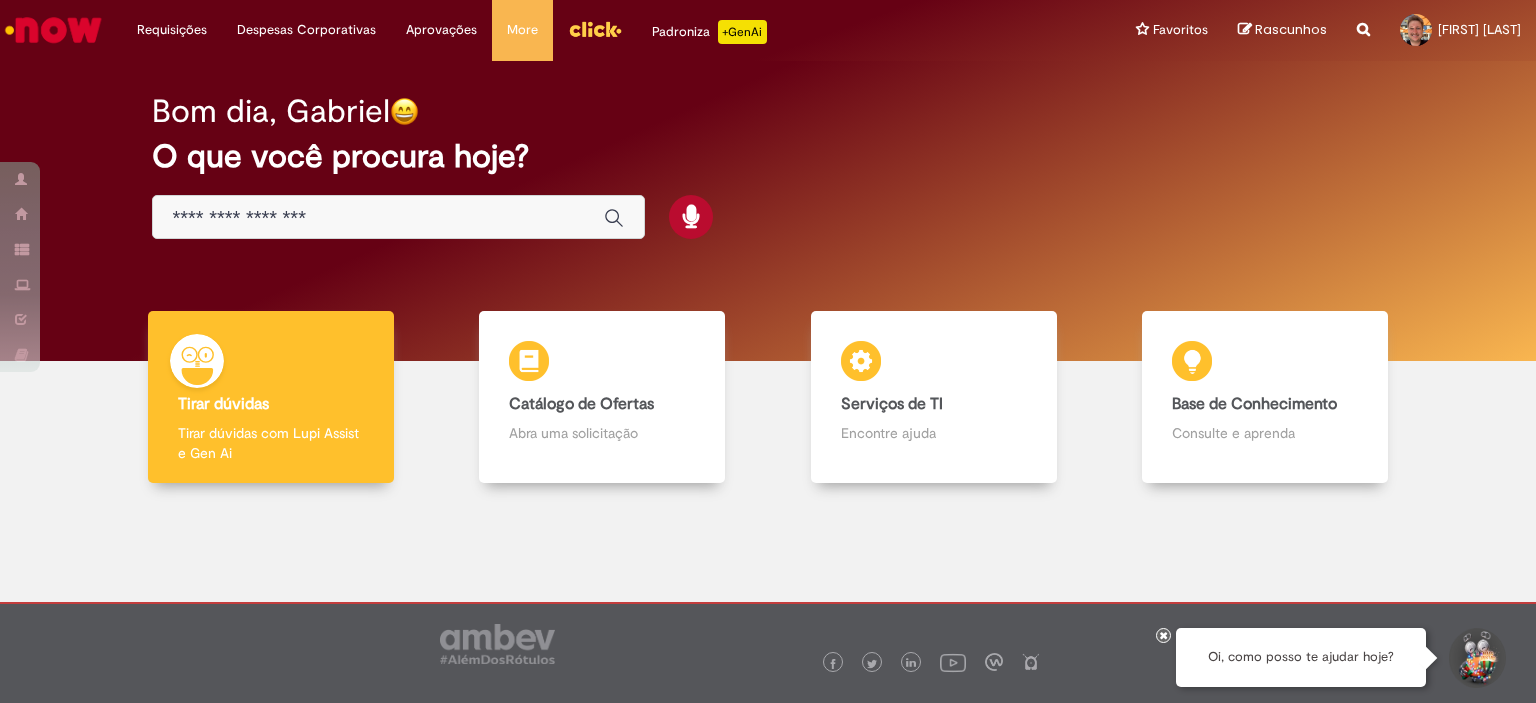 scroll, scrollTop: 0, scrollLeft: 0, axis: both 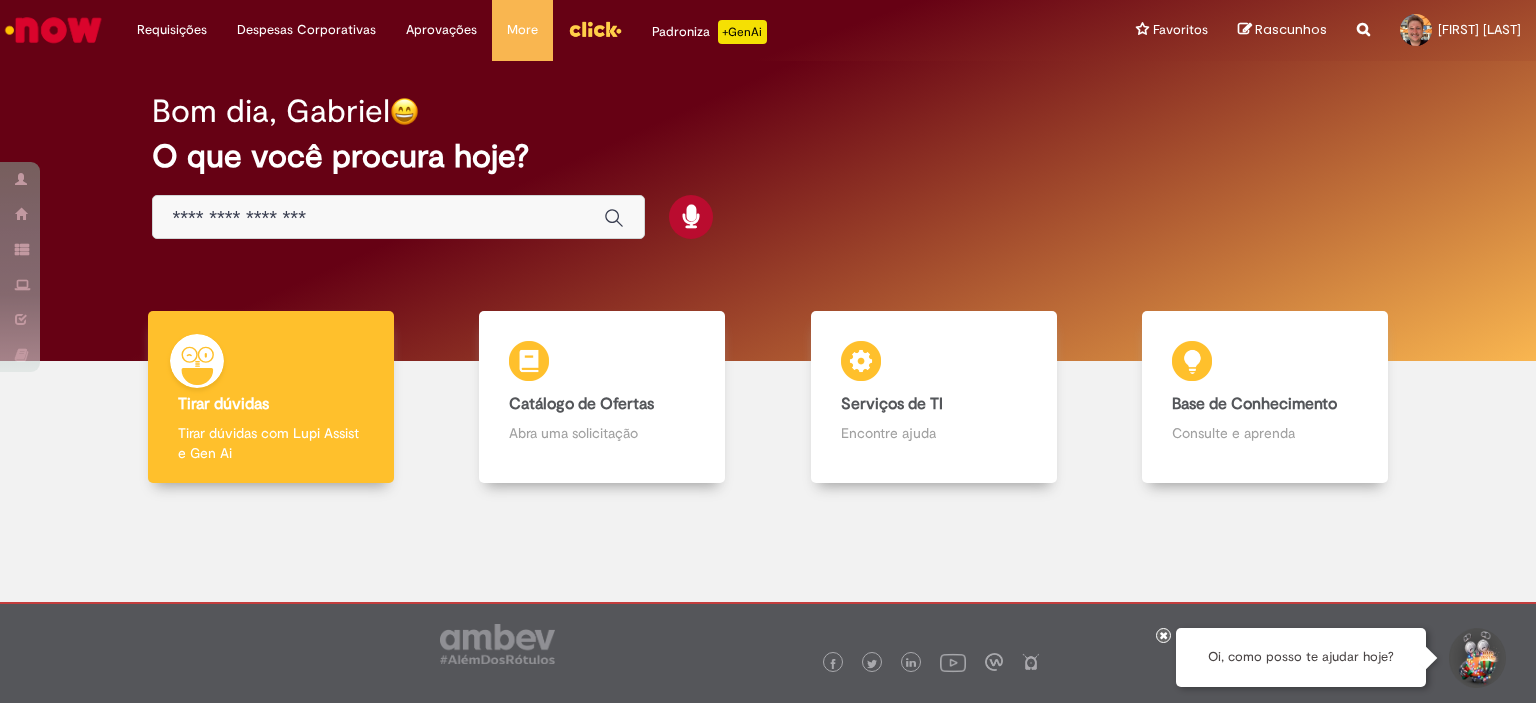 drag, startPoint x: 907, startPoint y: 160, endPoint x: 833, endPoint y: 158, distance: 74.02702 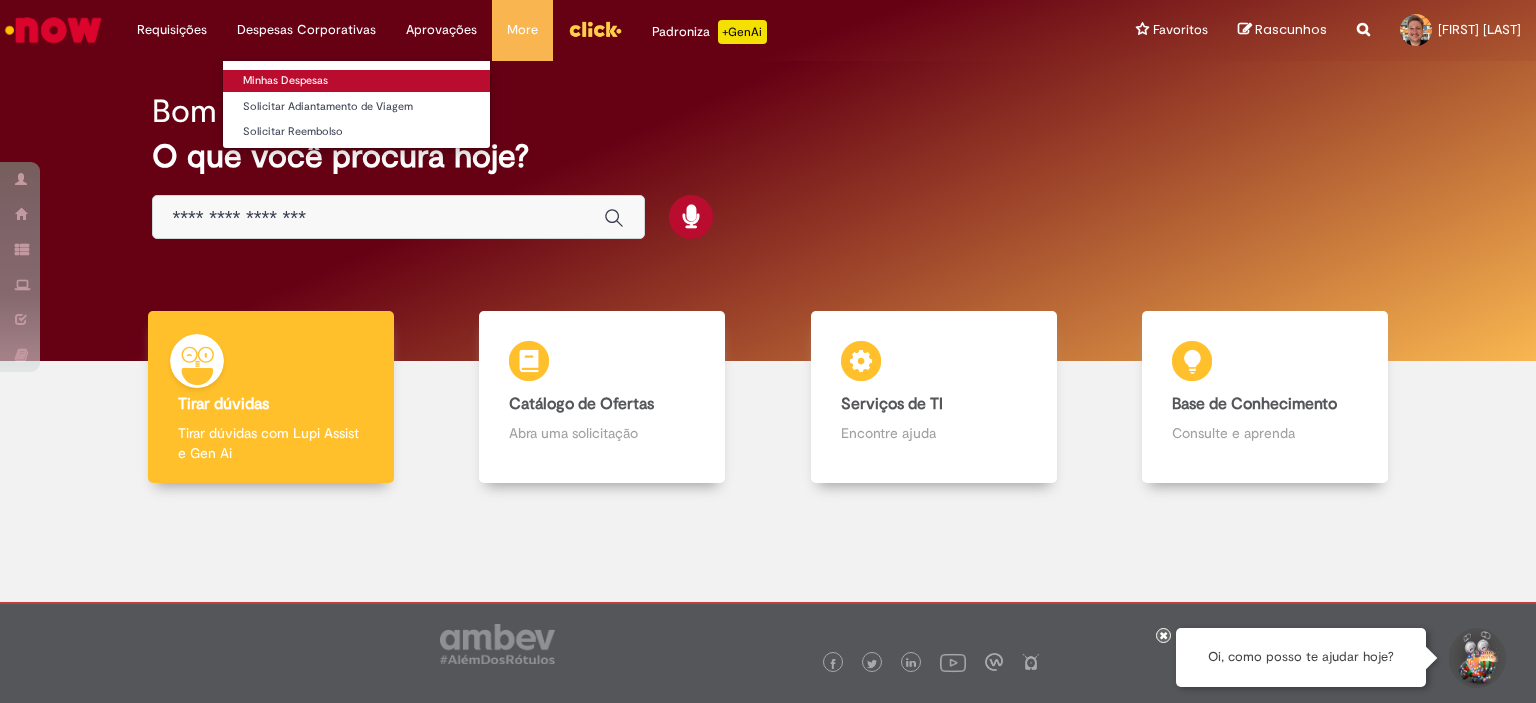click on "Minhas Despesas" at bounding box center (356, 81) 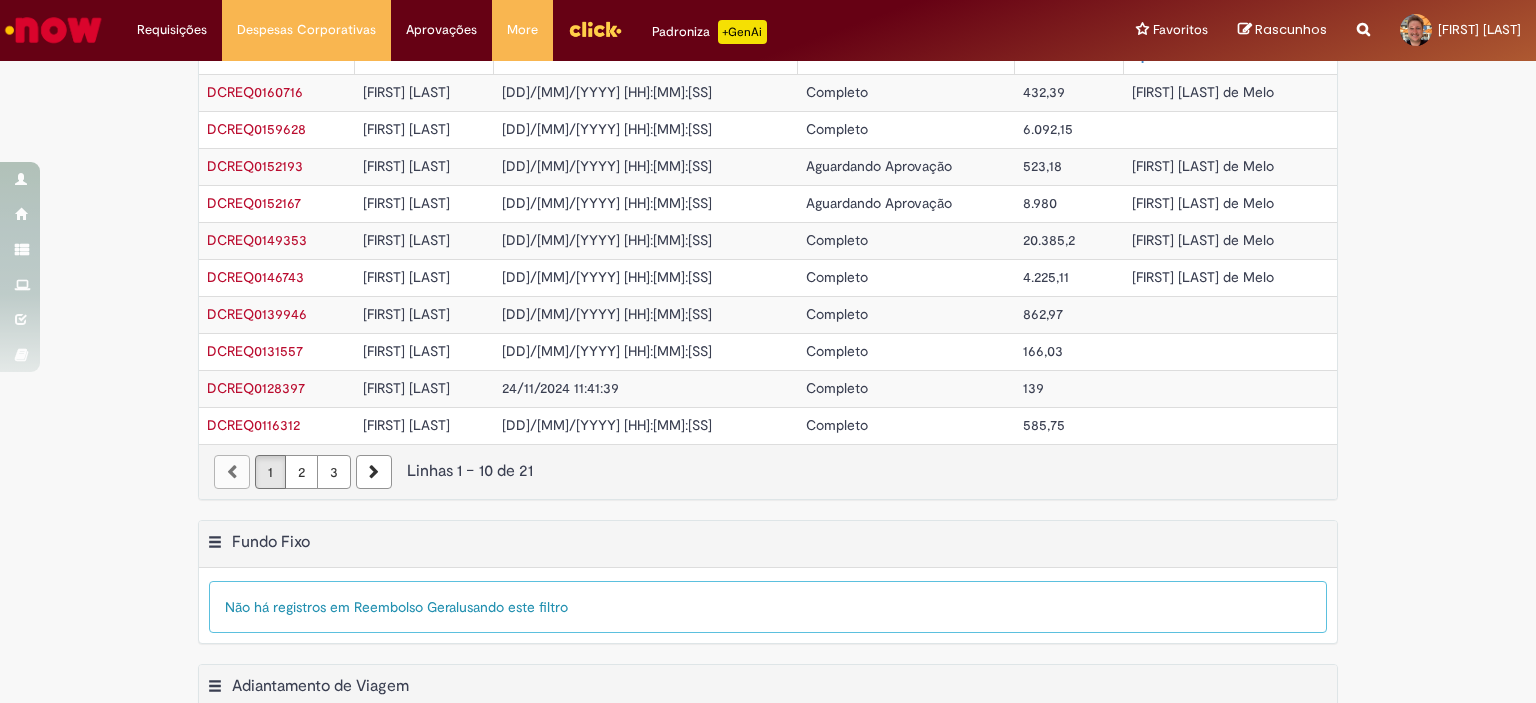 scroll, scrollTop: 0, scrollLeft: 0, axis: both 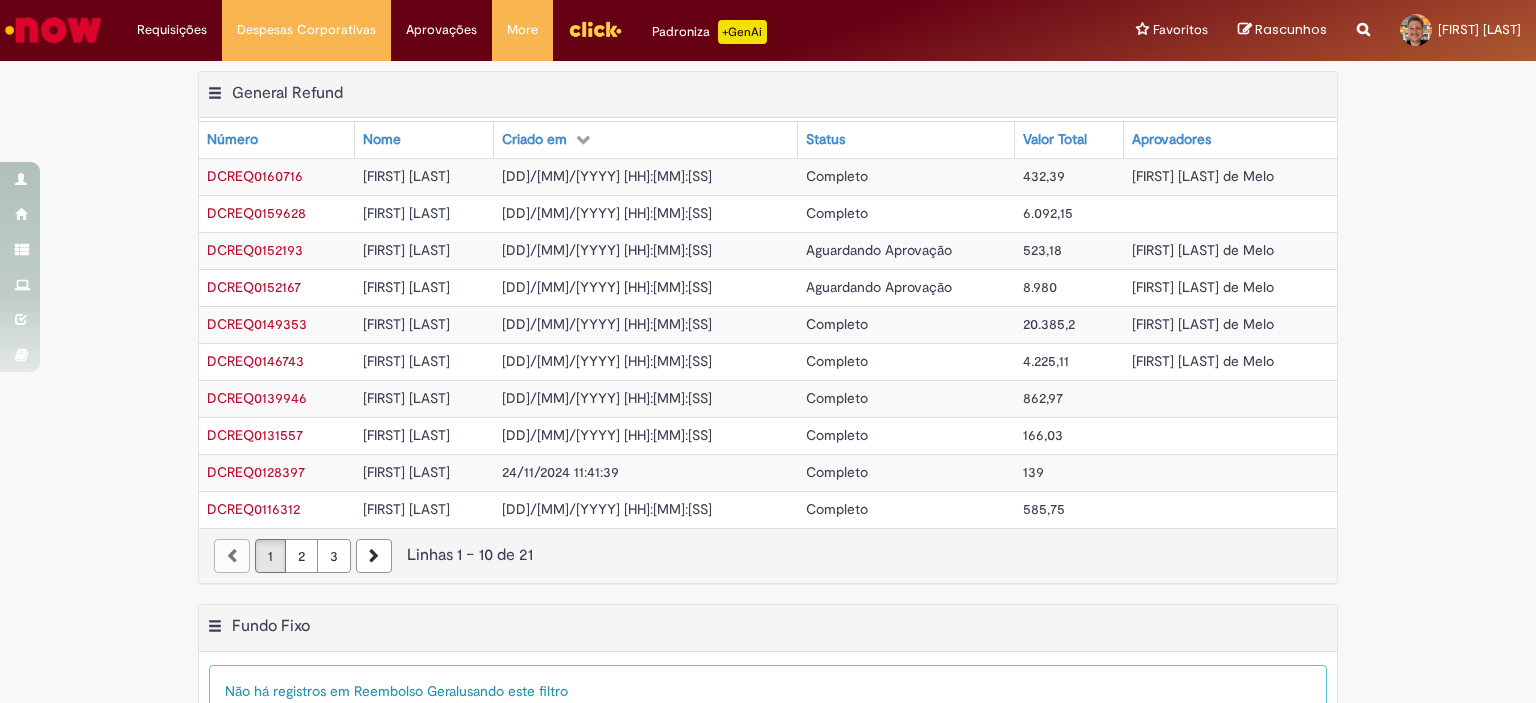 click at bounding box center (53, 30) 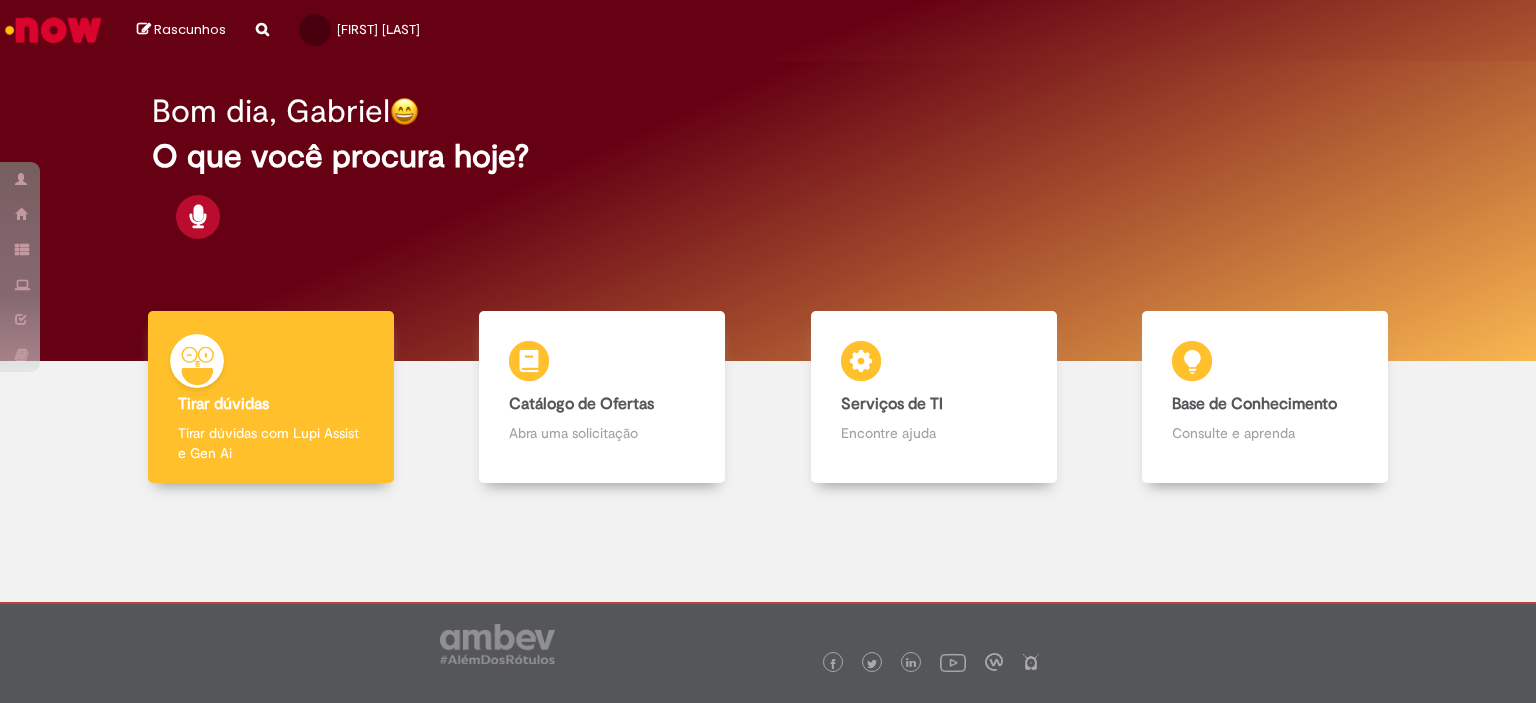 scroll, scrollTop: 0, scrollLeft: 0, axis: both 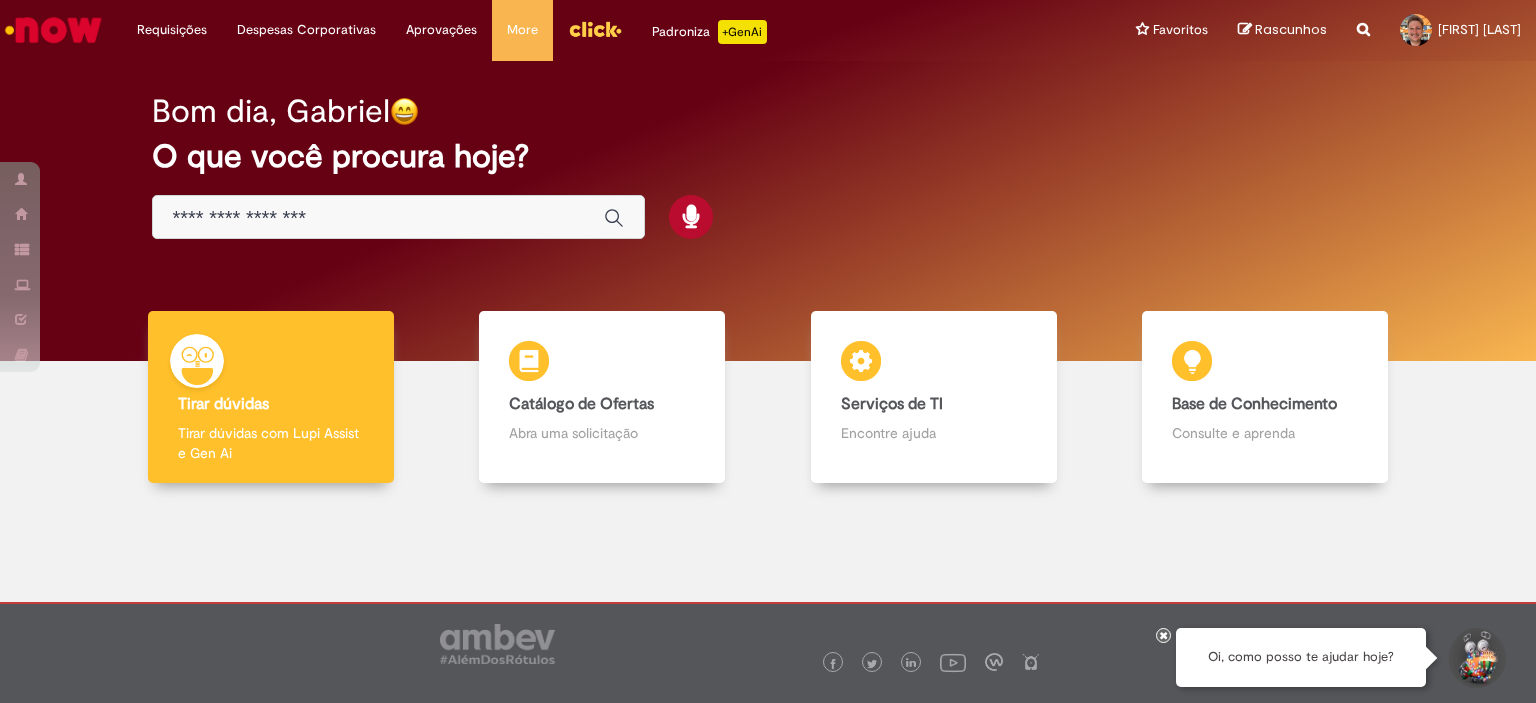 click at bounding box center (378, 218) 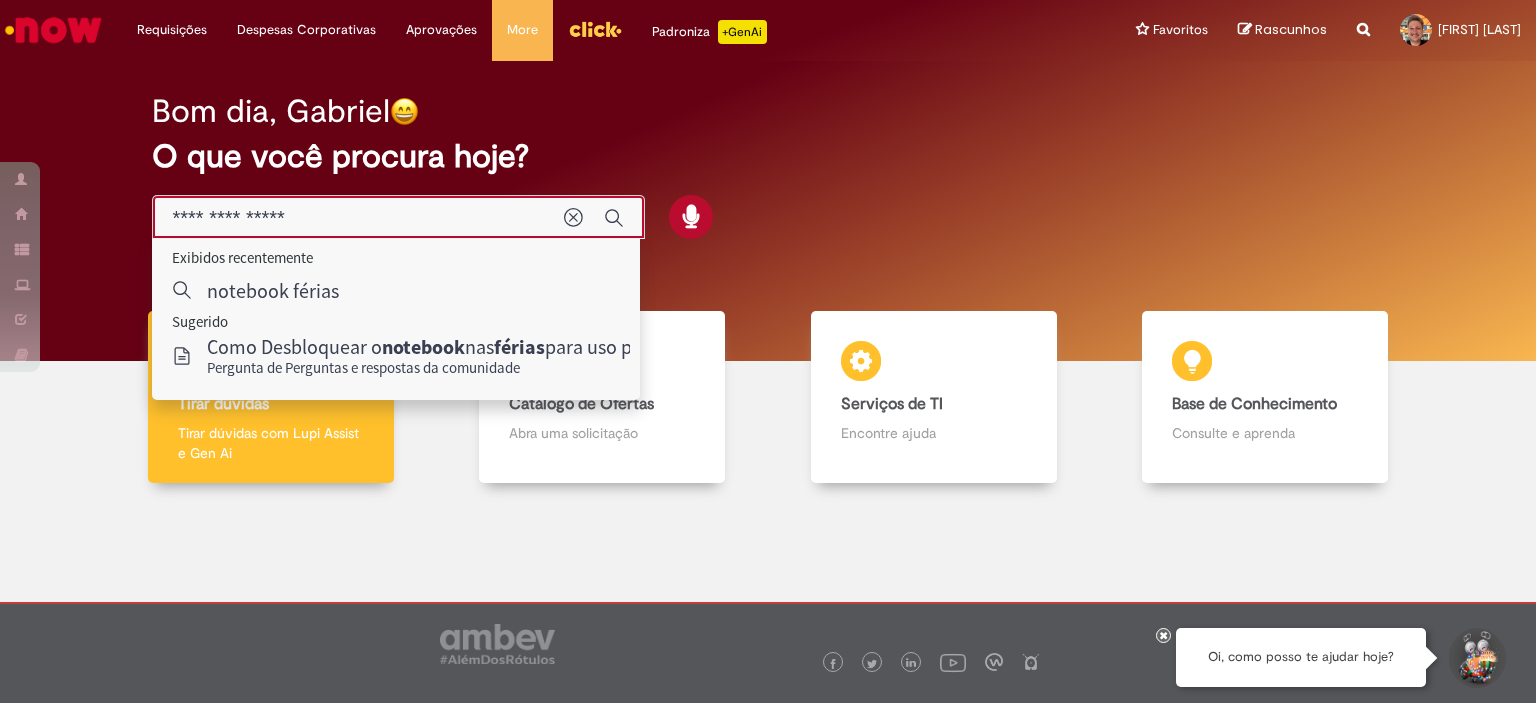 type on "**********" 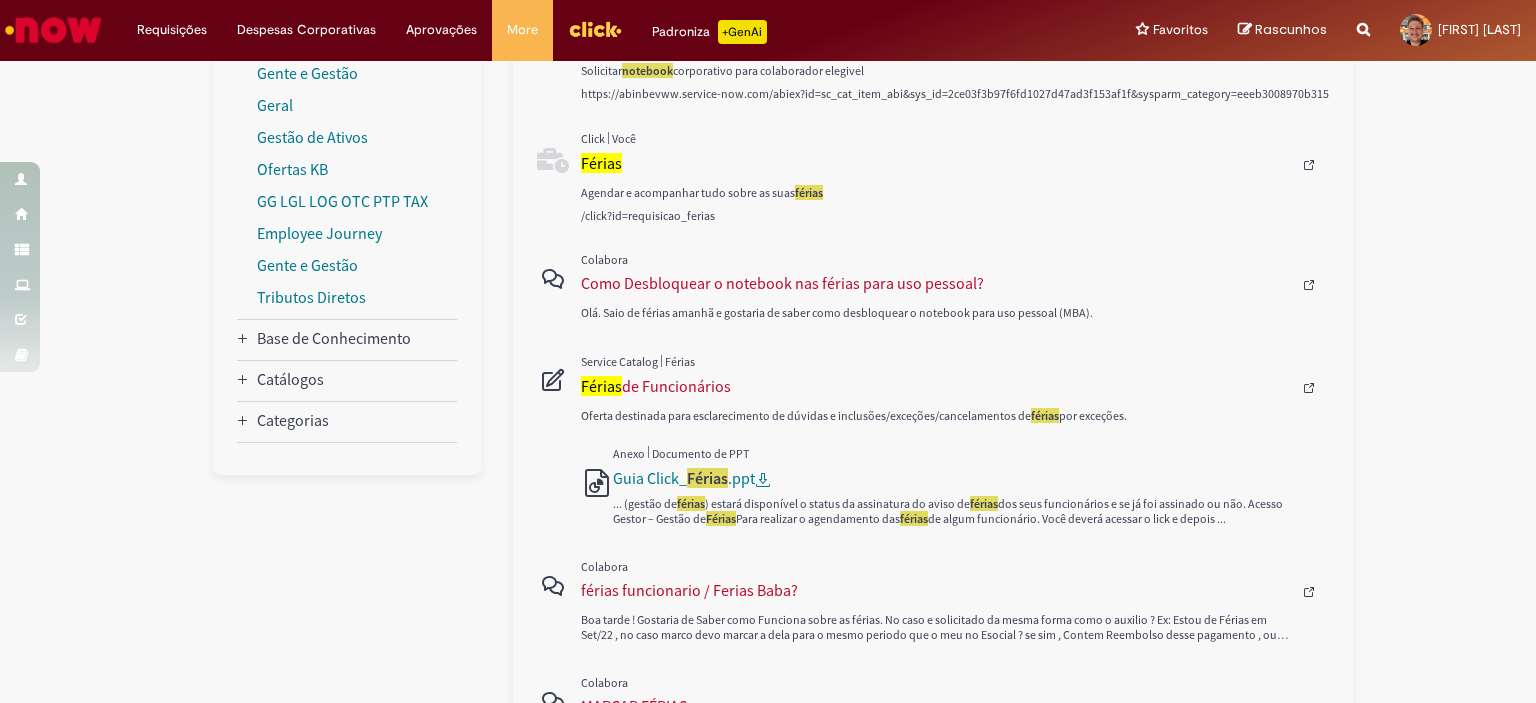 scroll, scrollTop: 400, scrollLeft: 0, axis: vertical 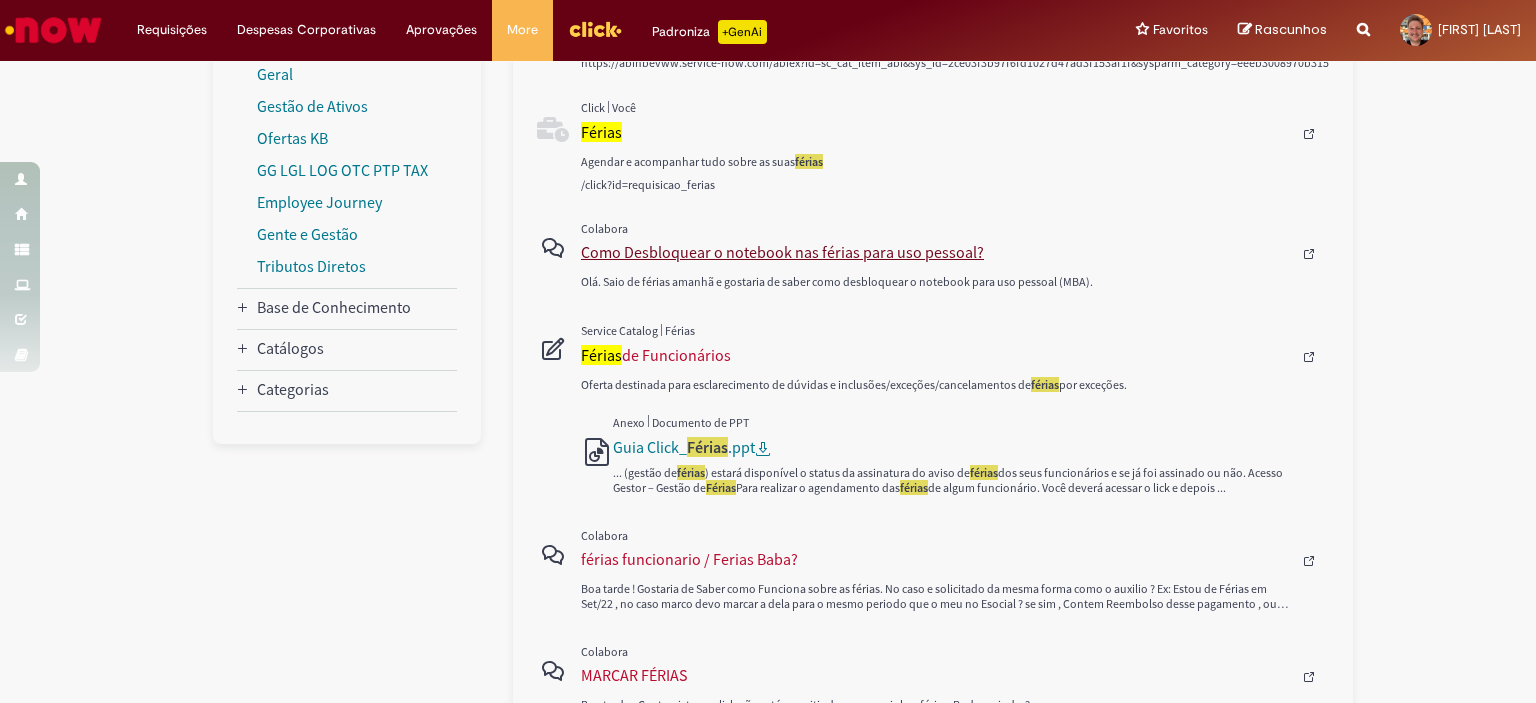 click on "Como Desbloquear o notebook nas férias para uso pessoal?" at bounding box center [936, 252] 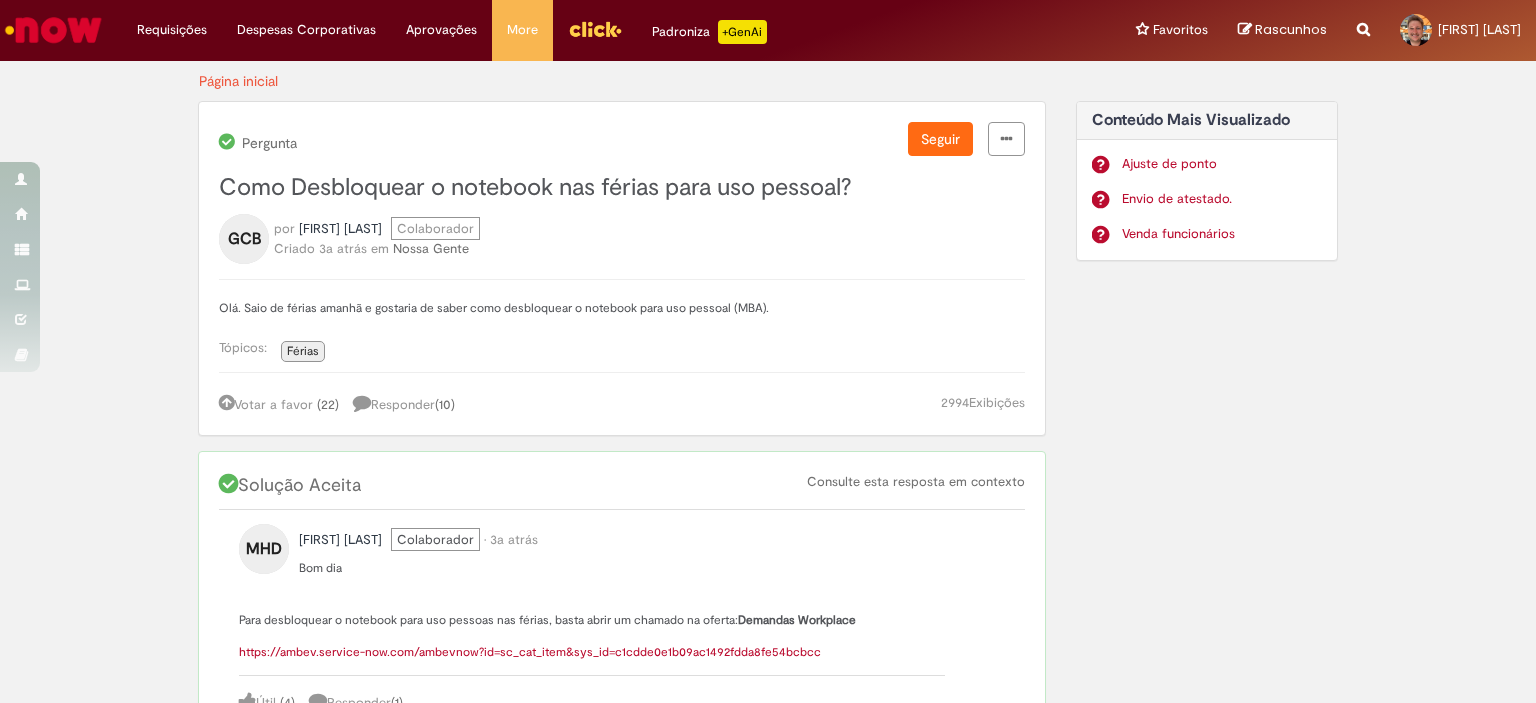 scroll, scrollTop: 100, scrollLeft: 0, axis: vertical 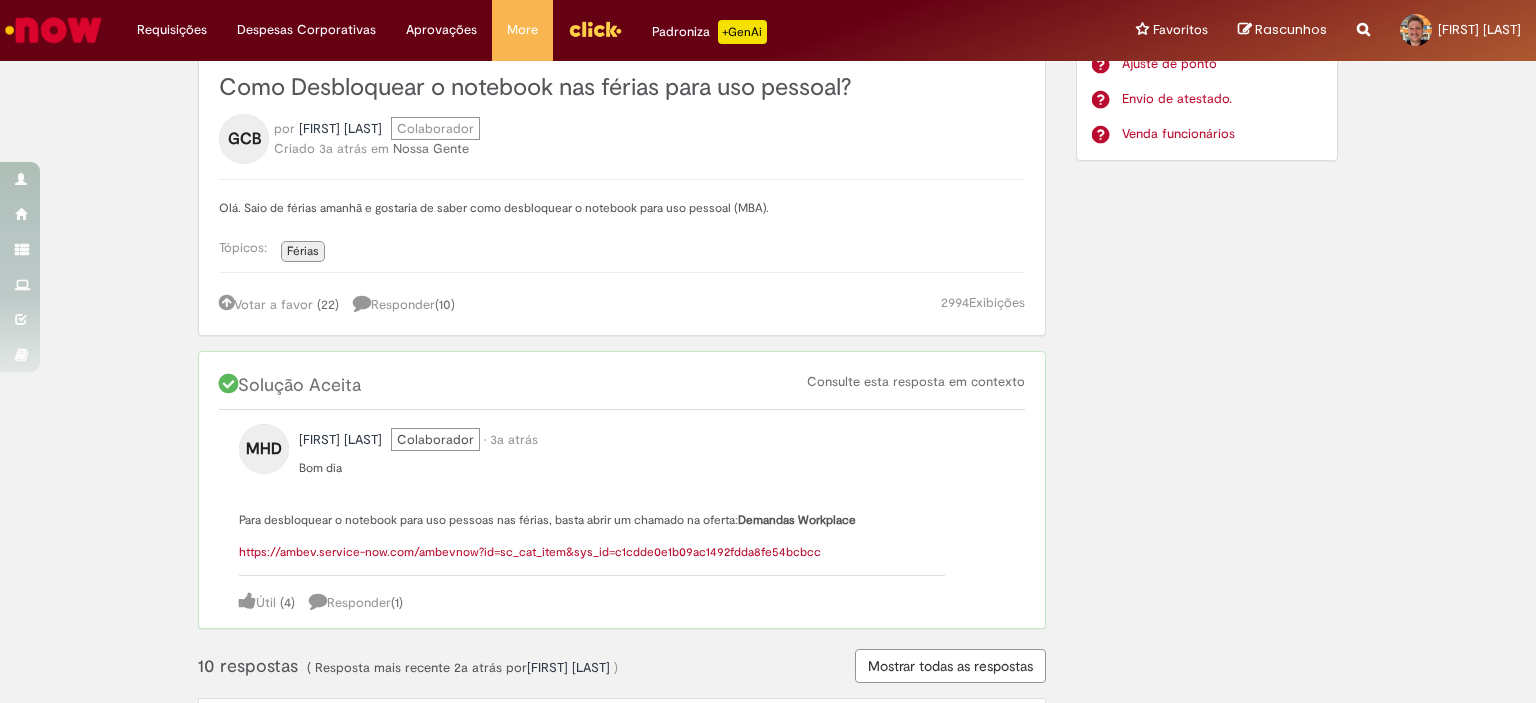 click on "Demandas Workplace" at bounding box center (797, 520) 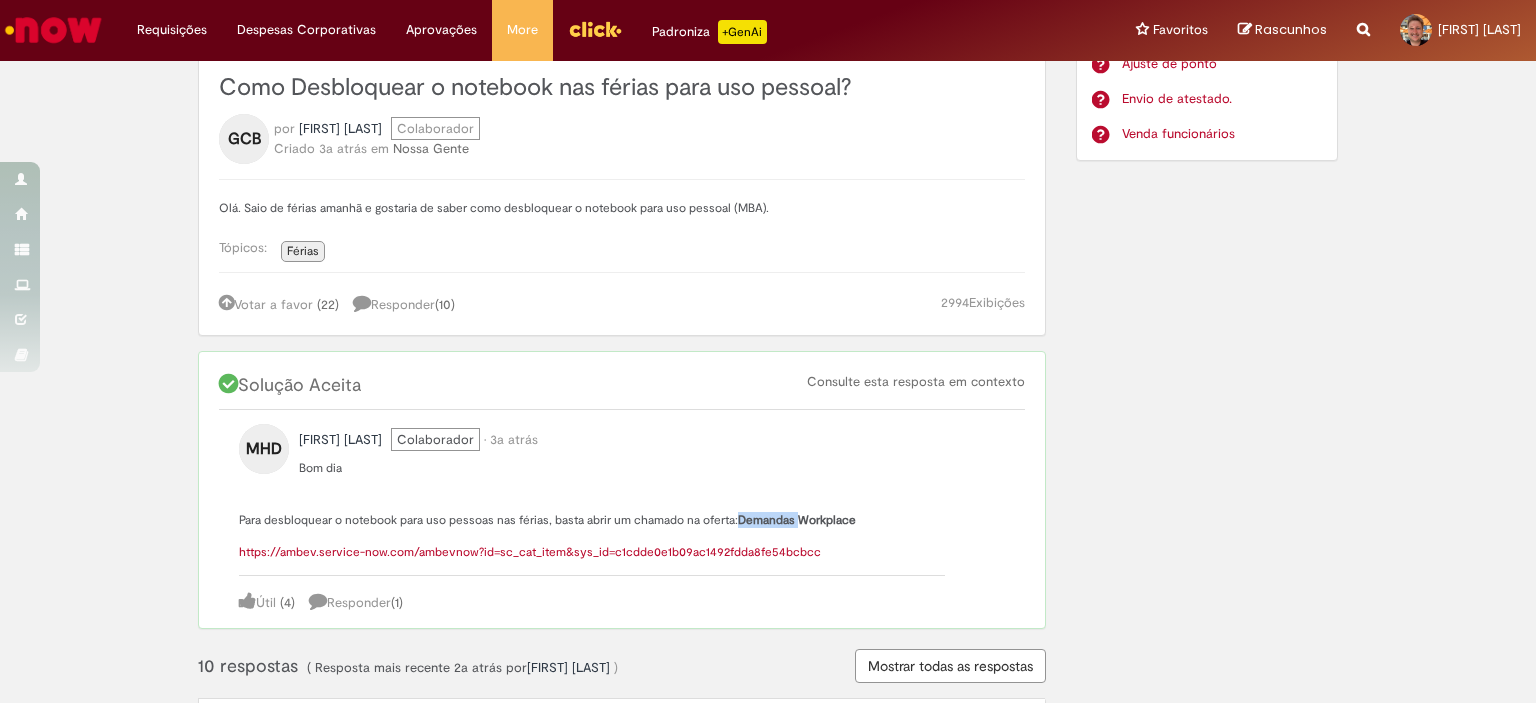 click on "Demandas Workplace" at bounding box center (797, 520) 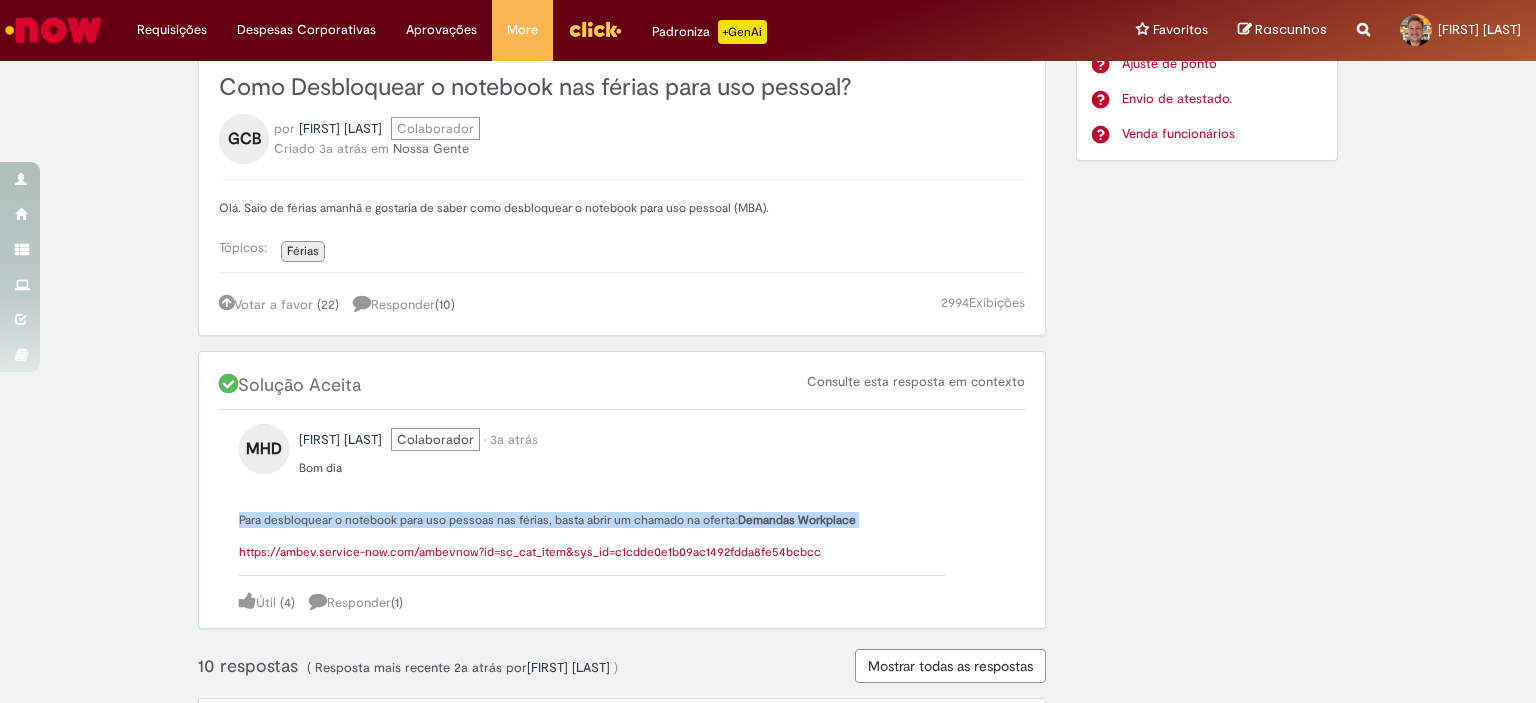 click on "Demandas Workplace" at bounding box center [797, 520] 